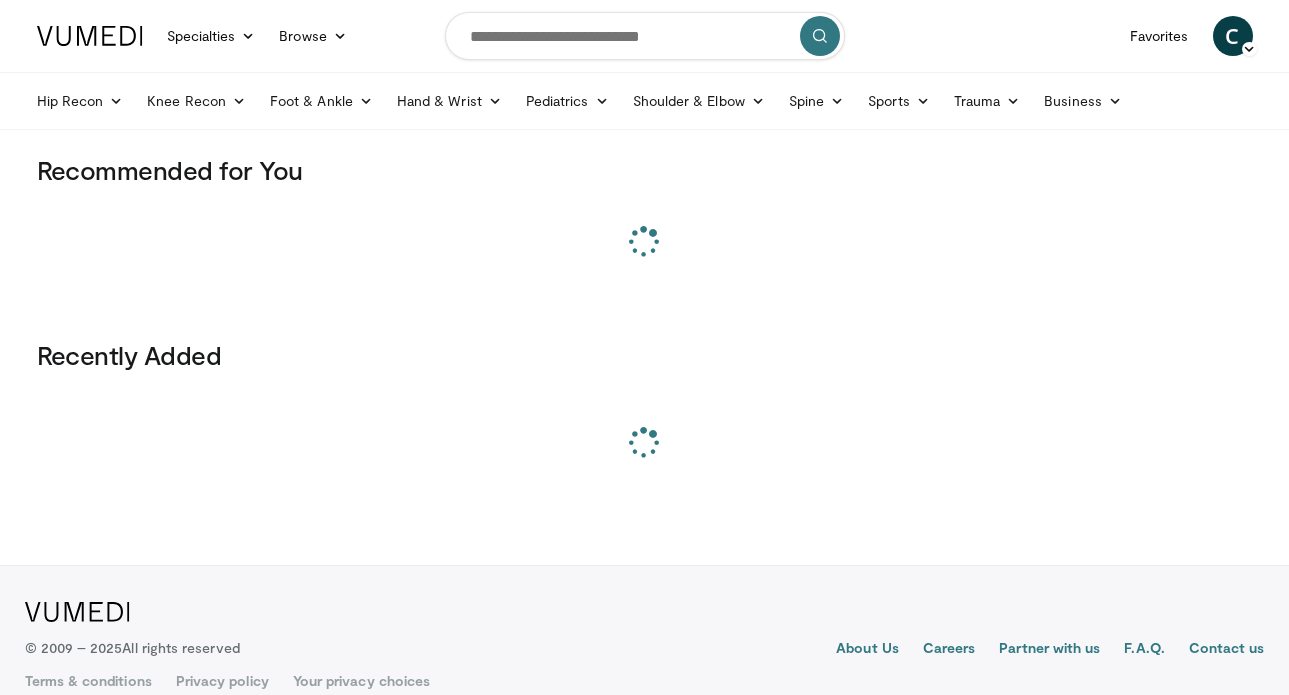 scroll, scrollTop: 0, scrollLeft: 0, axis: both 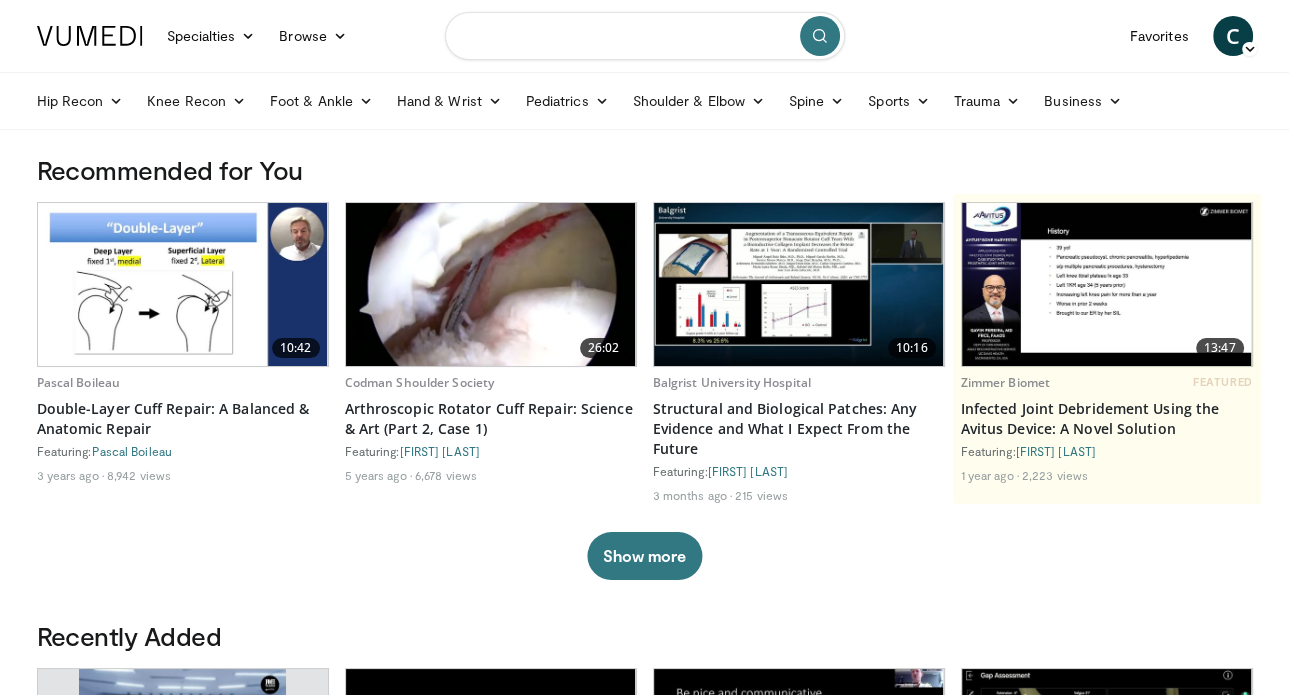 click at bounding box center [645, 36] 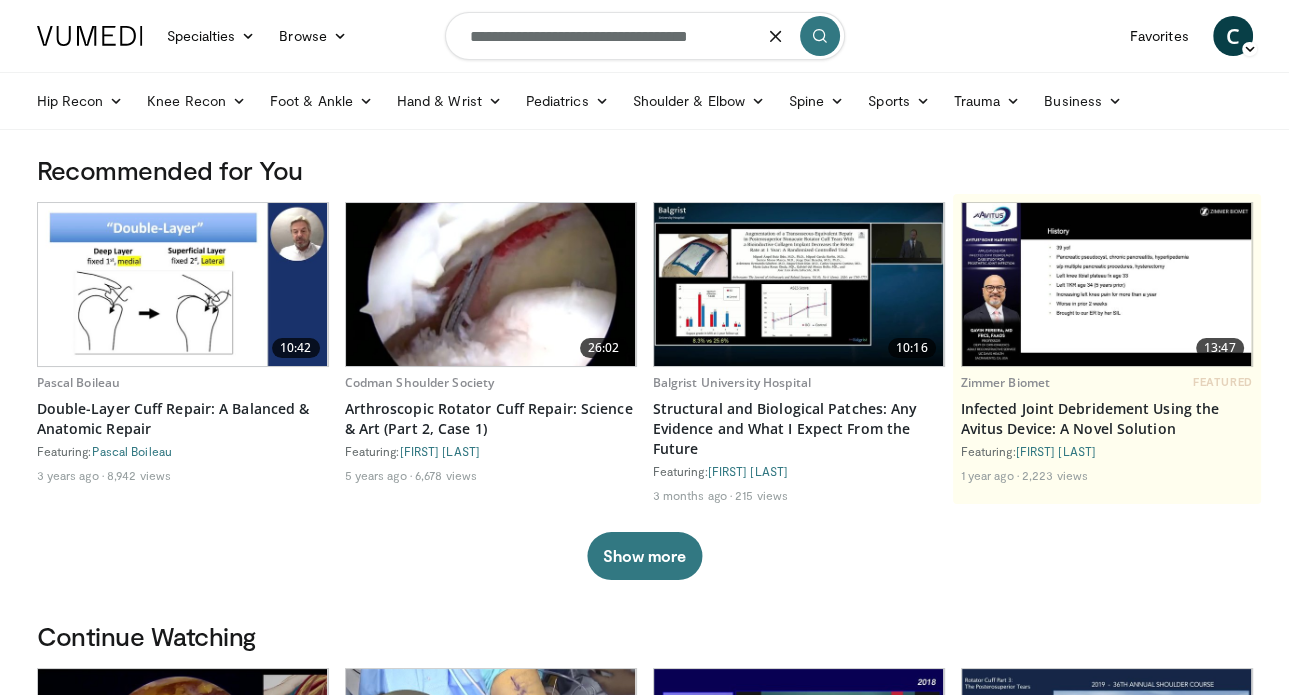 type on "**********" 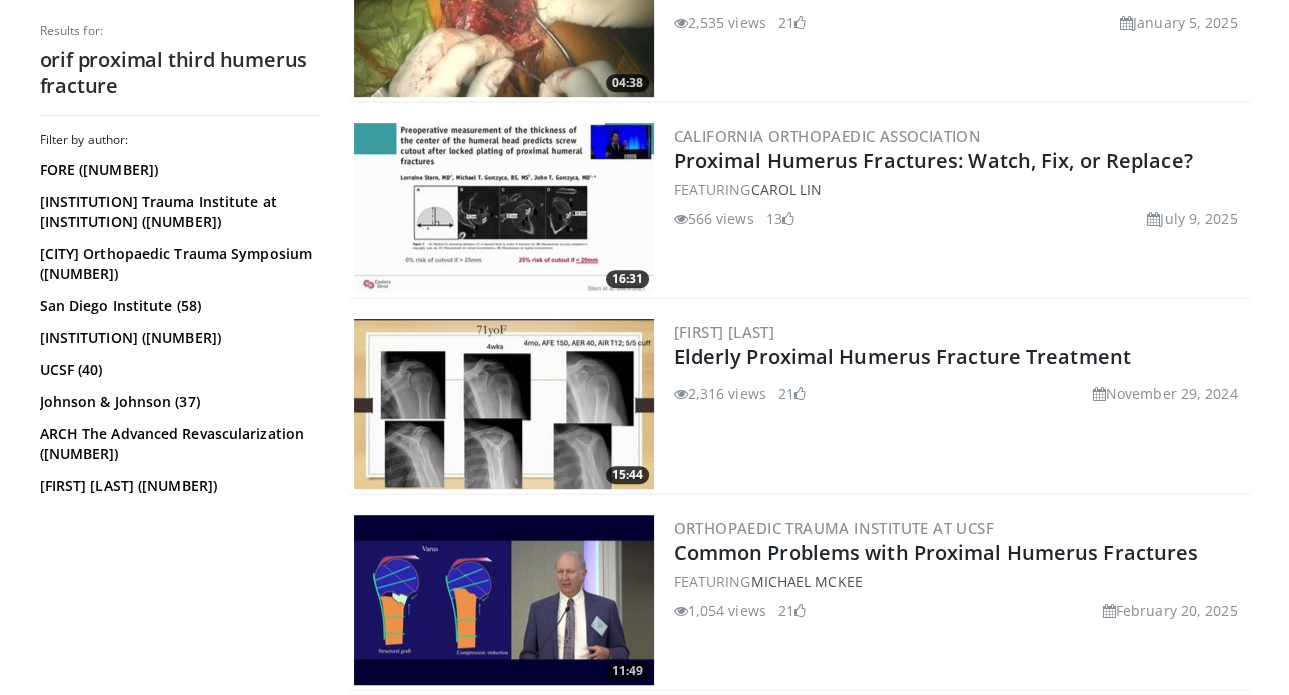 scroll, scrollTop: 700, scrollLeft: 0, axis: vertical 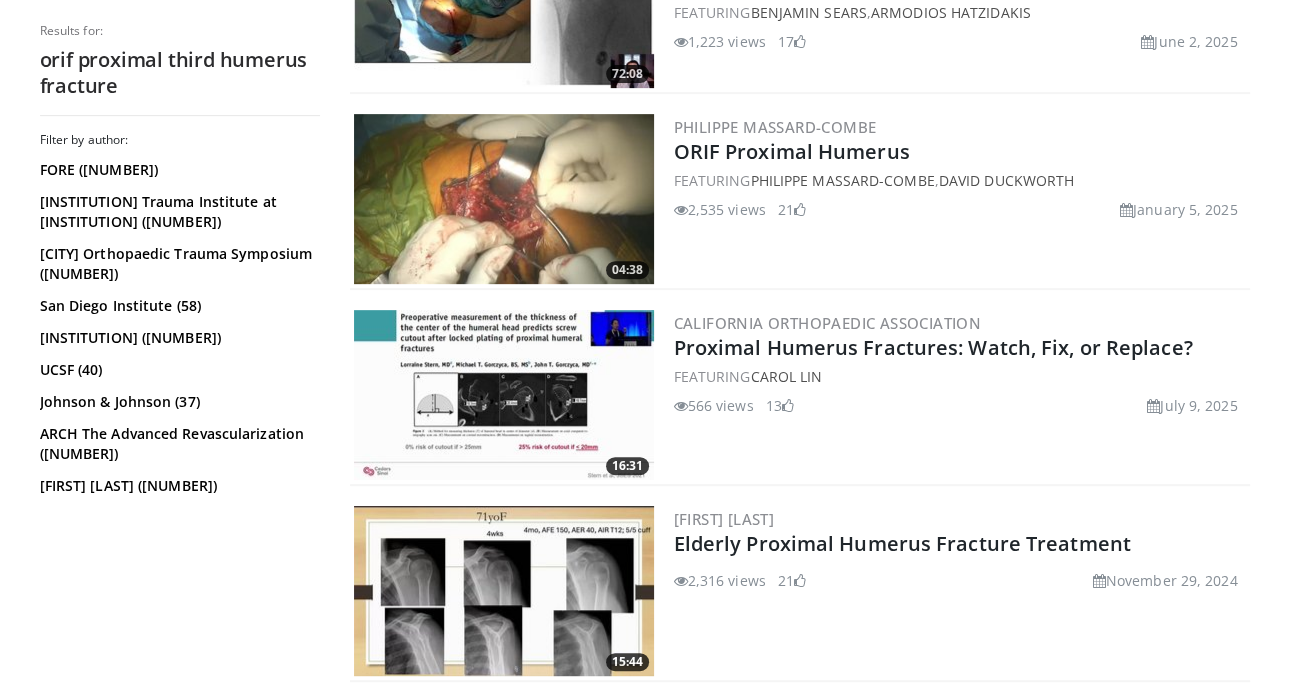 click at bounding box center [504, 199] 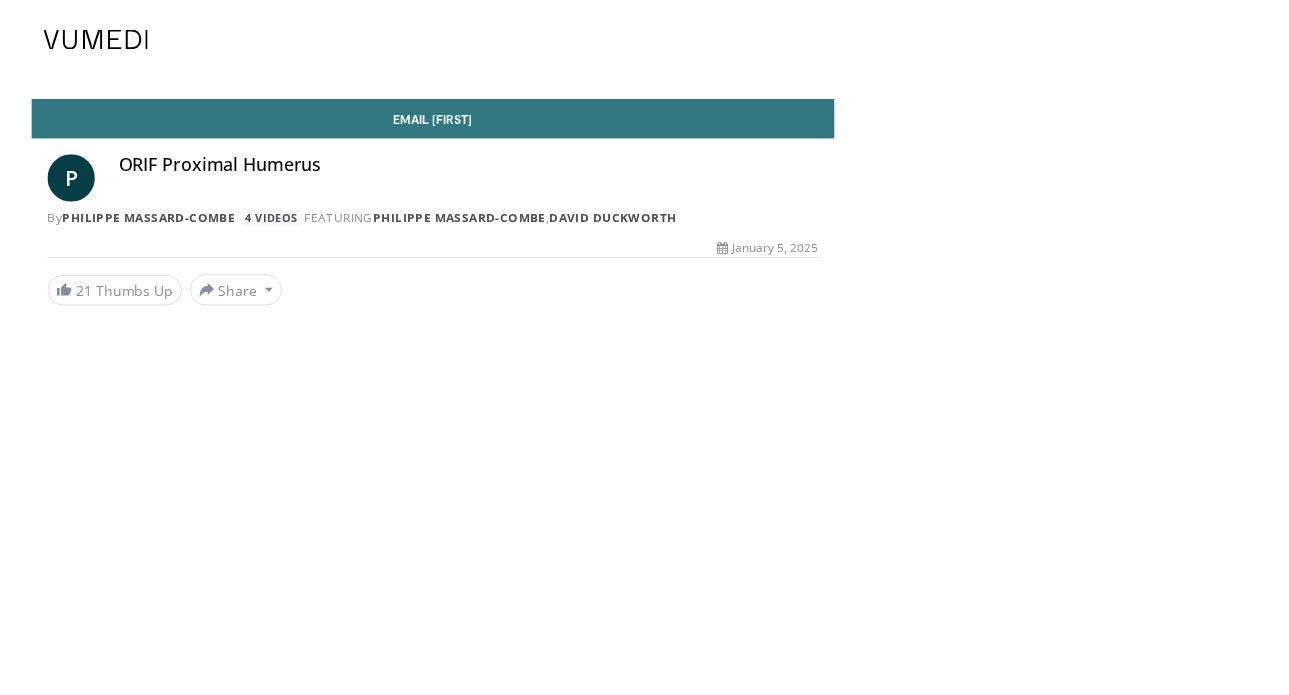 scroll, scrollTop: 0, scrollLeft: 0, axis: both 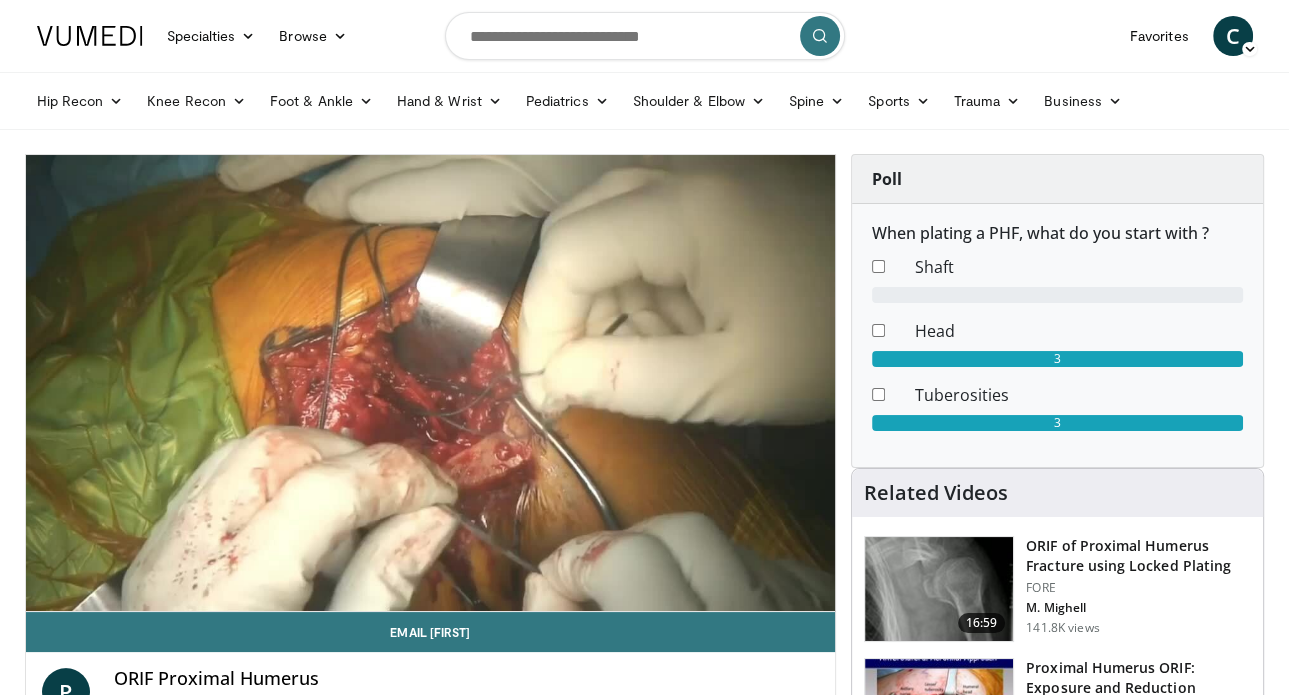click on "**********" at bounding box center (431, 383) 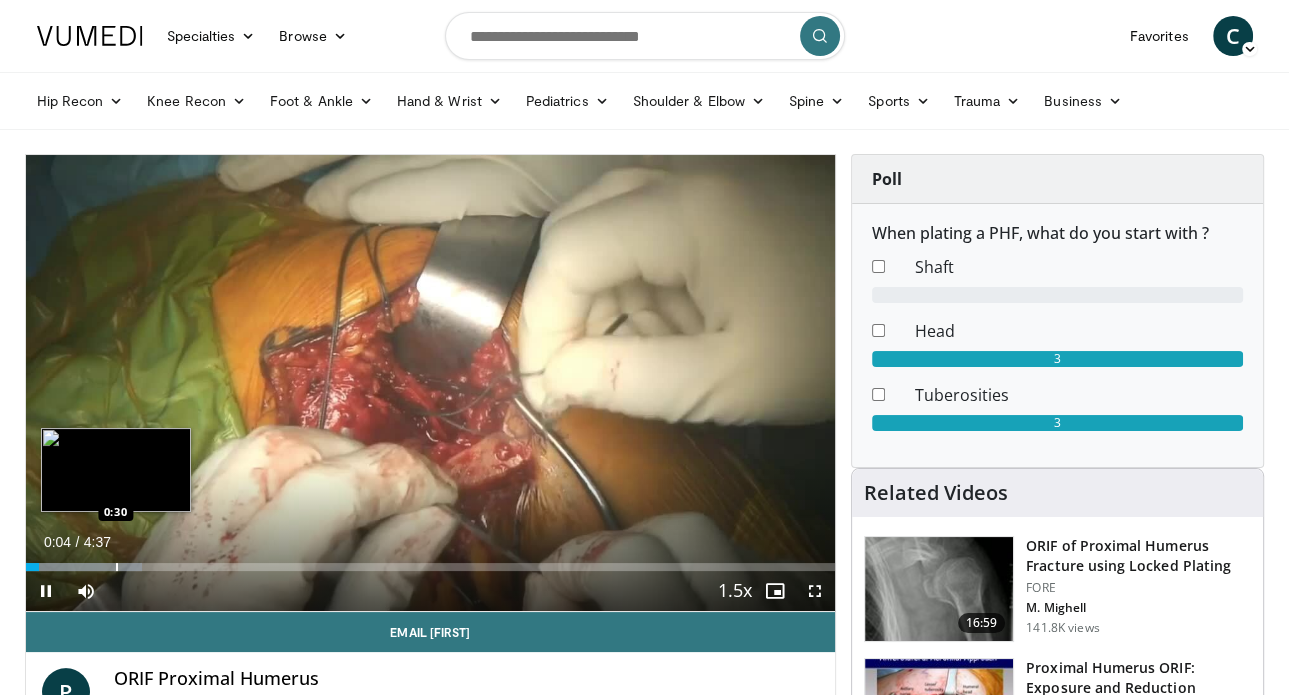 click on "Loaded :  14.37% 0:04 0:30" at bounding box center (431, 561) 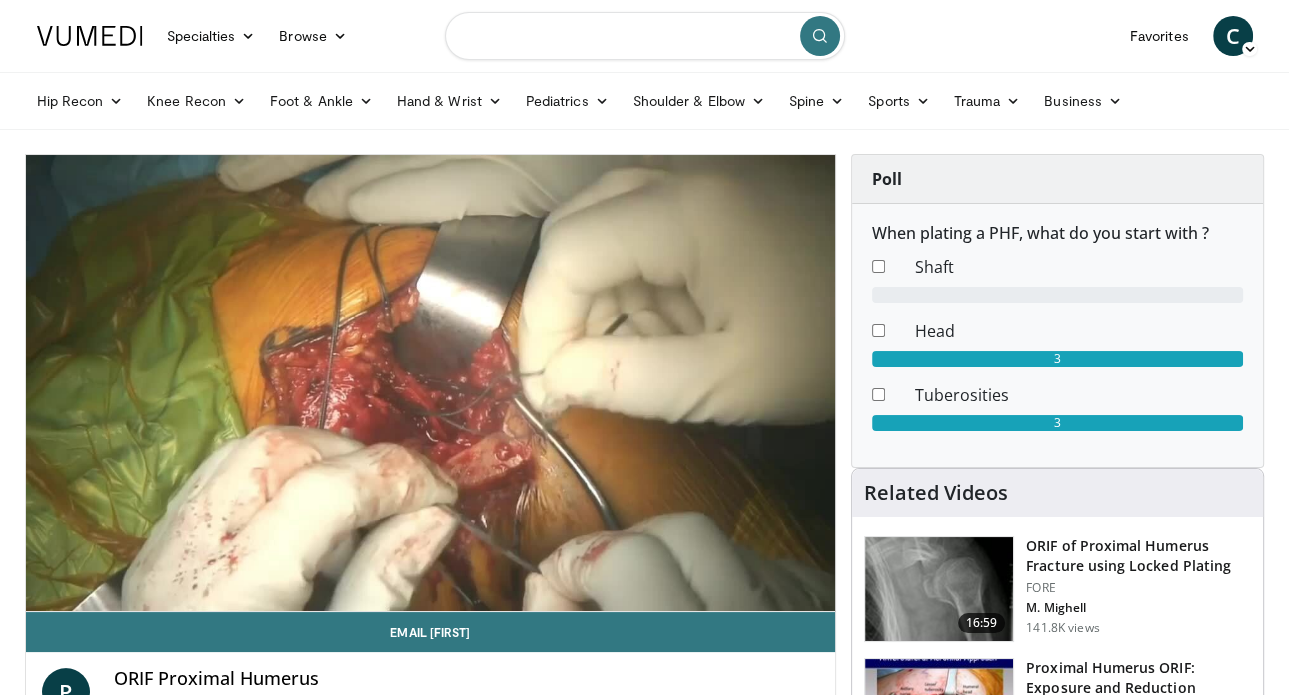 click at bounding box center (645, 36) 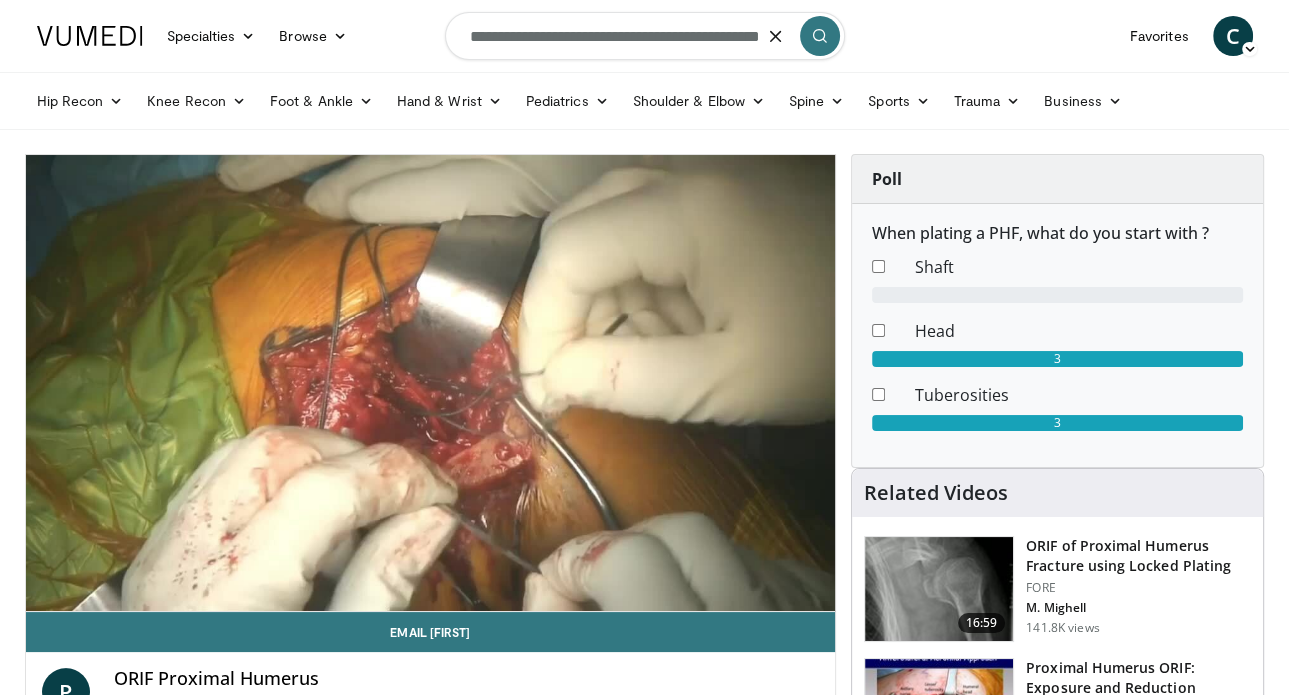 scroll, scrollTop: 0, scrollLeft: 64, axis: horizontal 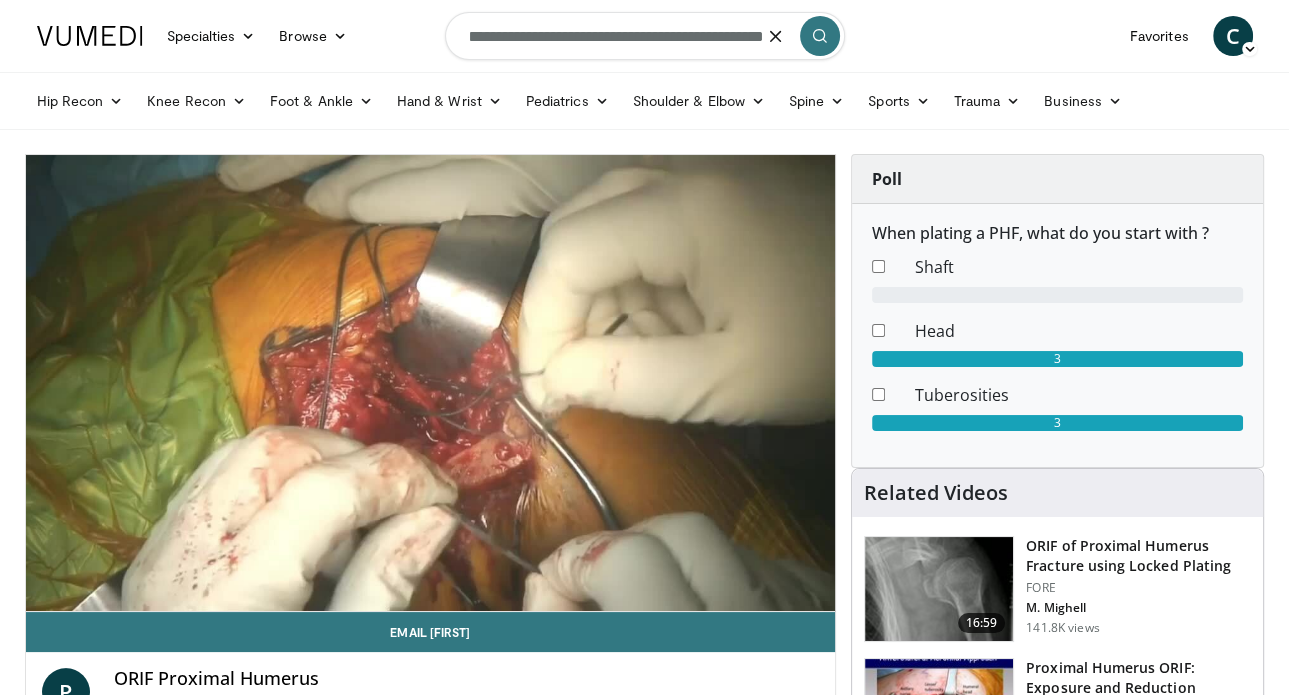 type on "**********" 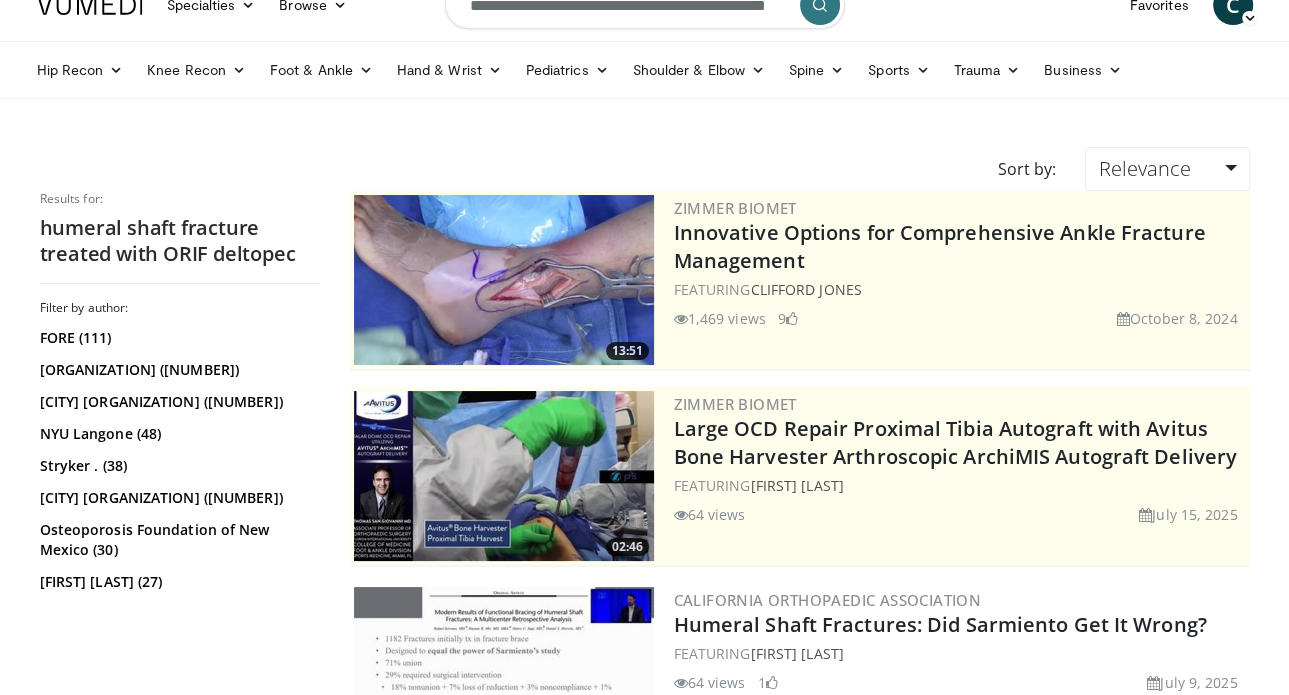 scroll, scrollTop: 0, scrollLeft: 0, axis: both 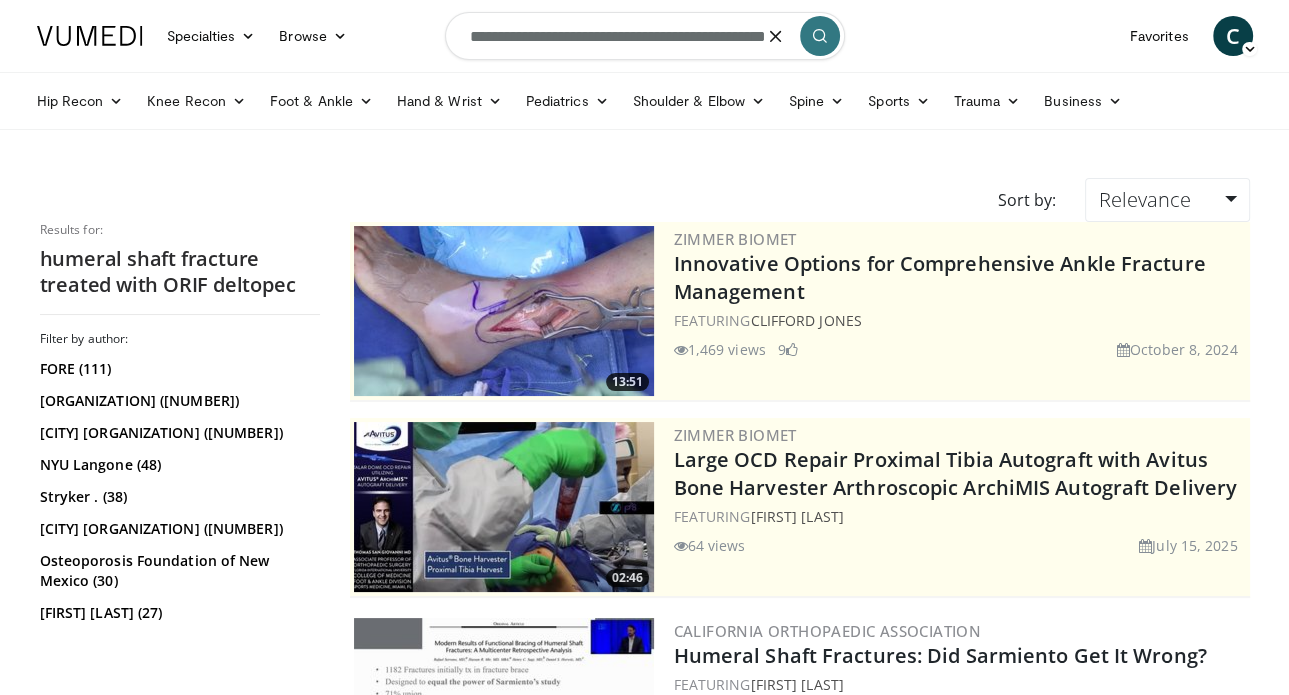 drag, startPoint x: 780, startPoint y: 34, endPoint x: 360, endPoint y: 43, distance: 420.0964 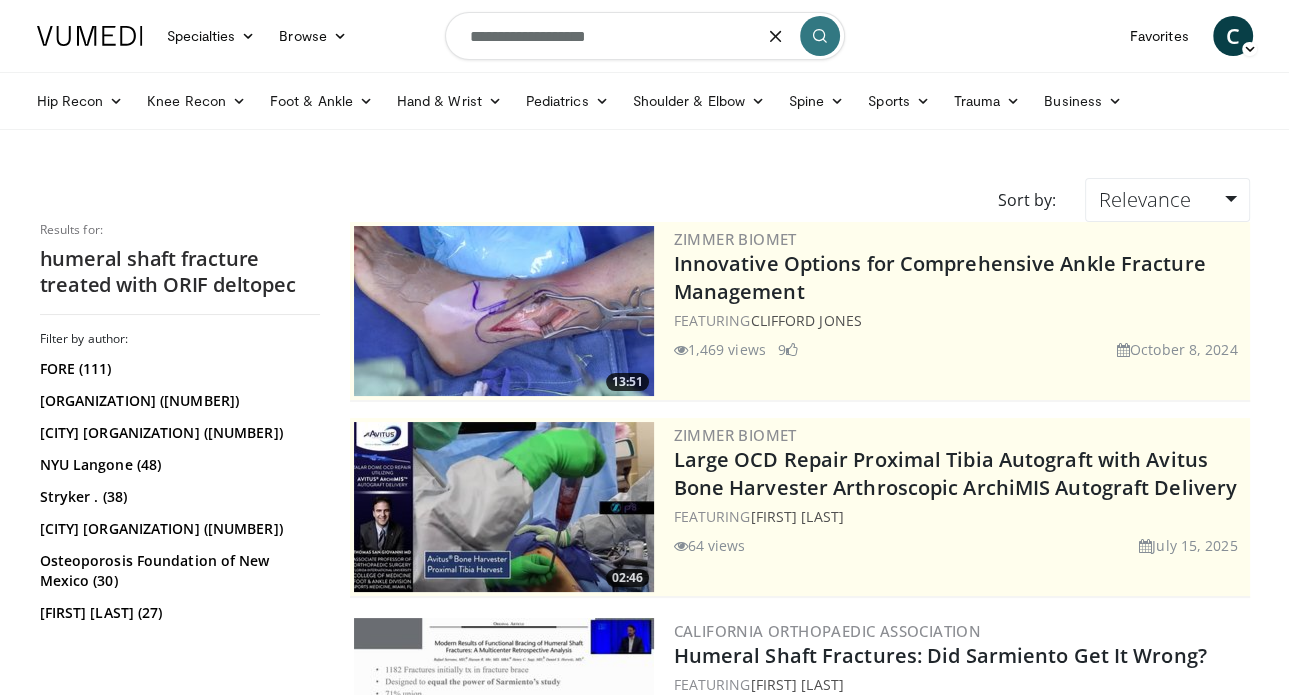 type on "**********" 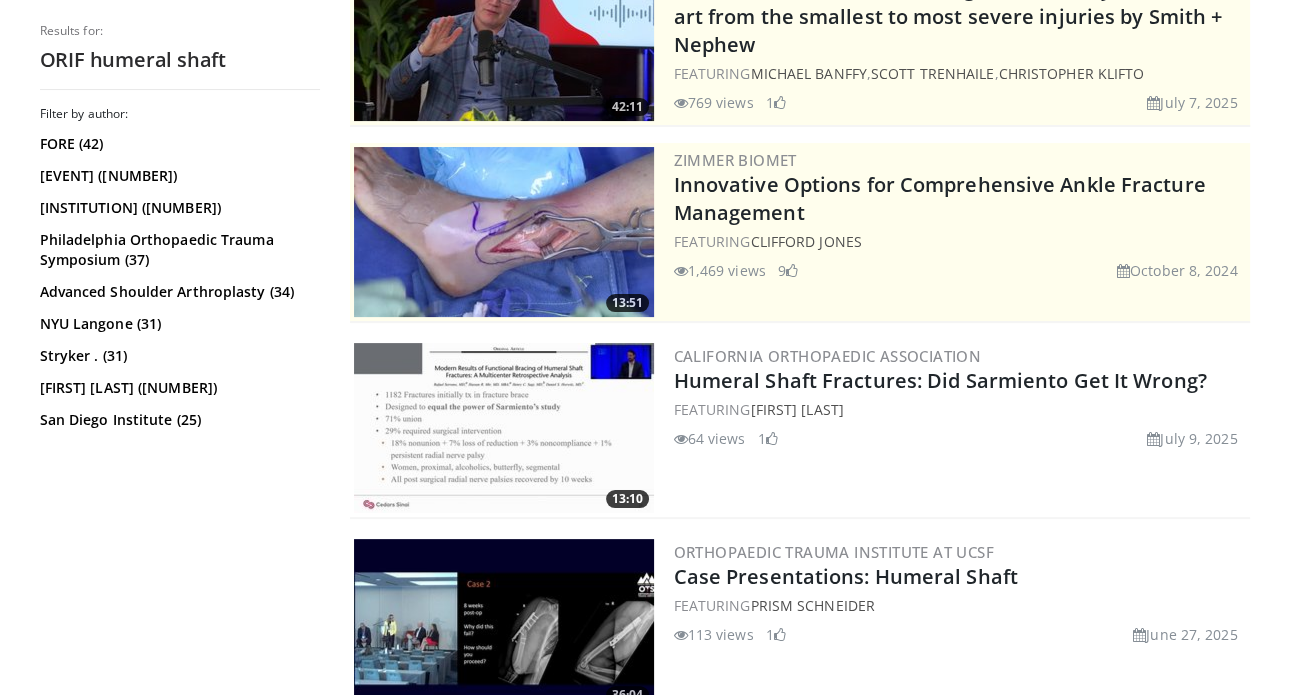 scroll, scrollTop: 0, scrollLeft: 0, axis: both 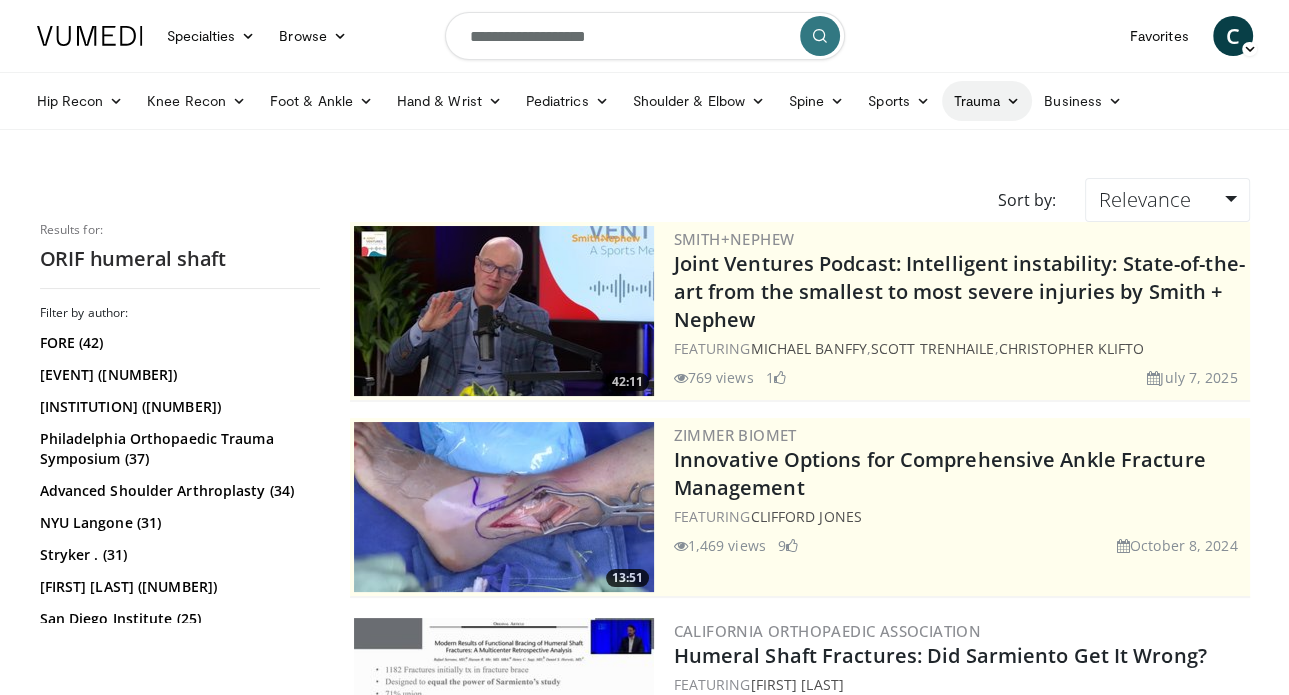 click on "Trauma" at bounding box center [987, 101] 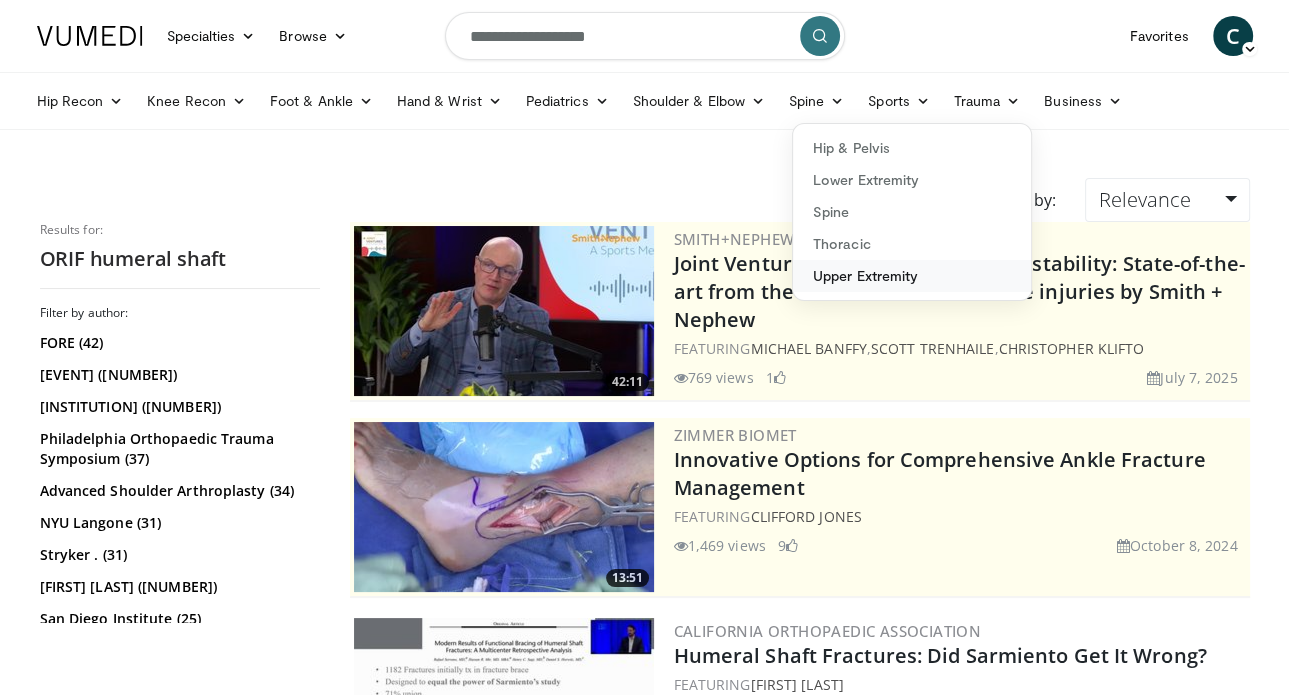 click on "Upper Extremity" at bounding box center [912, 276] 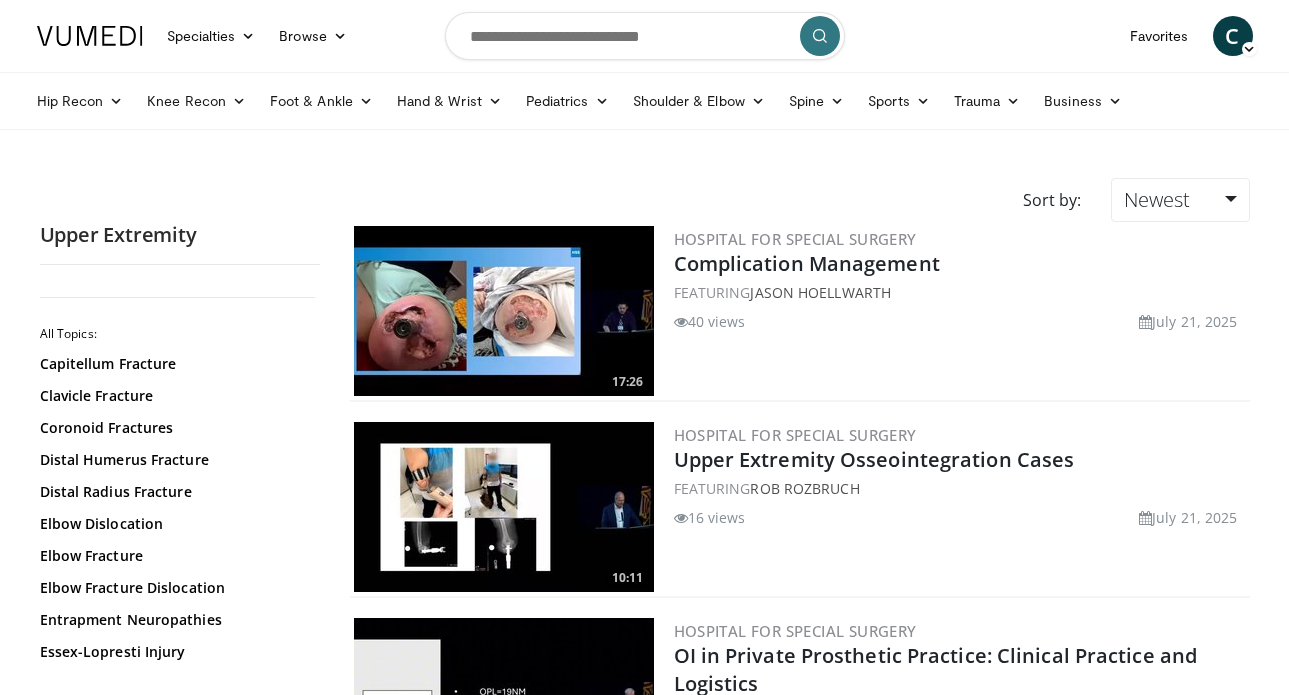 scroll, scrollTop: 0, scrollLeft: 0, axis: both 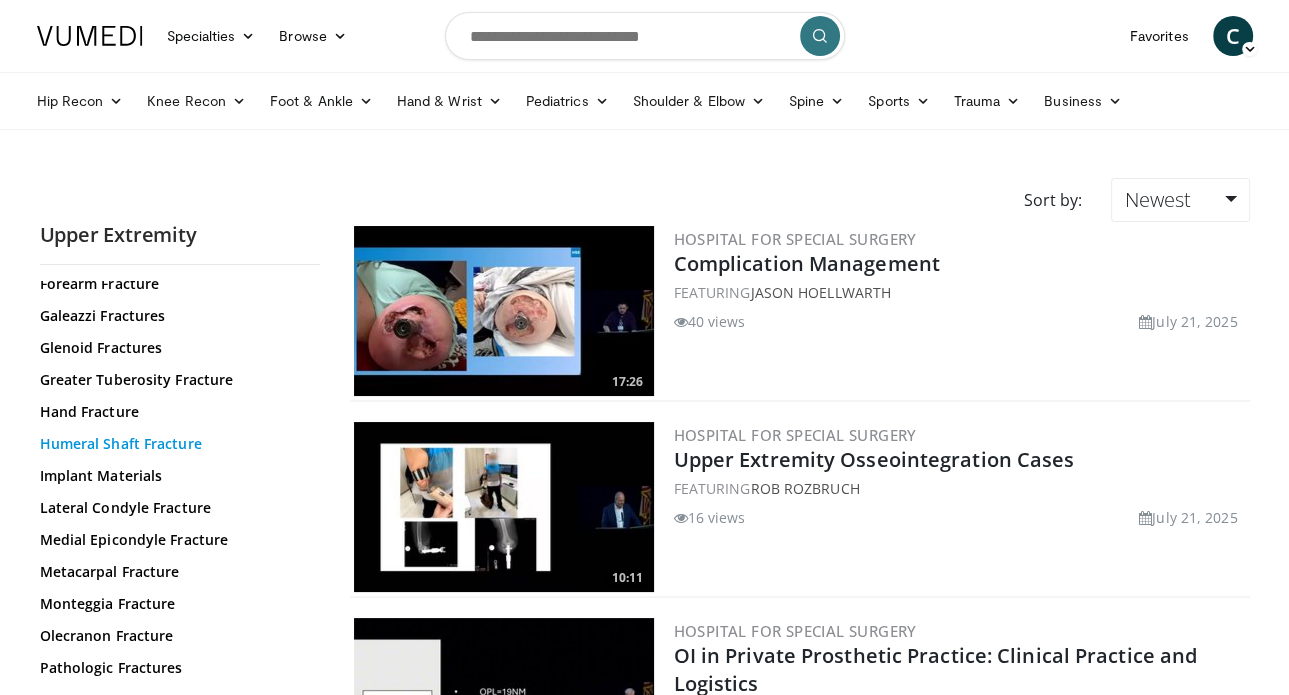 click on "Humeral Shaft Fracture" at bounding box center [175, 444] 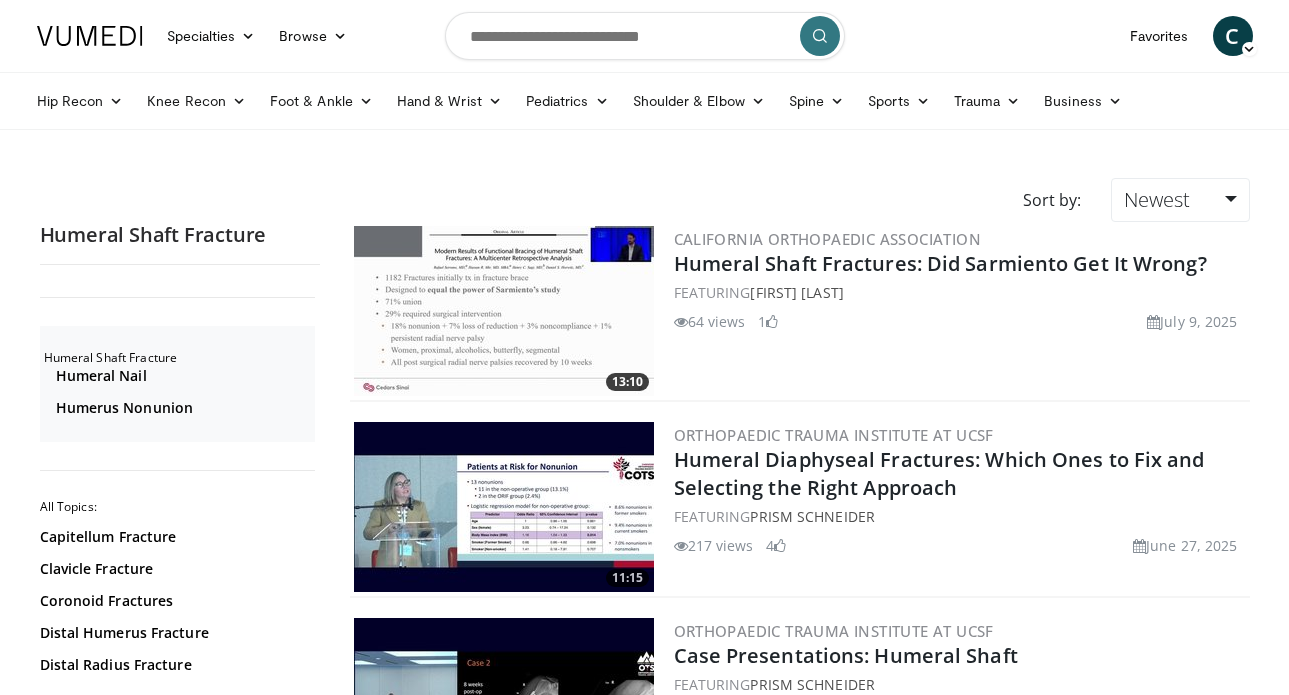 scroll, scrollTop: 0, scrollLeft: 0, axis: both 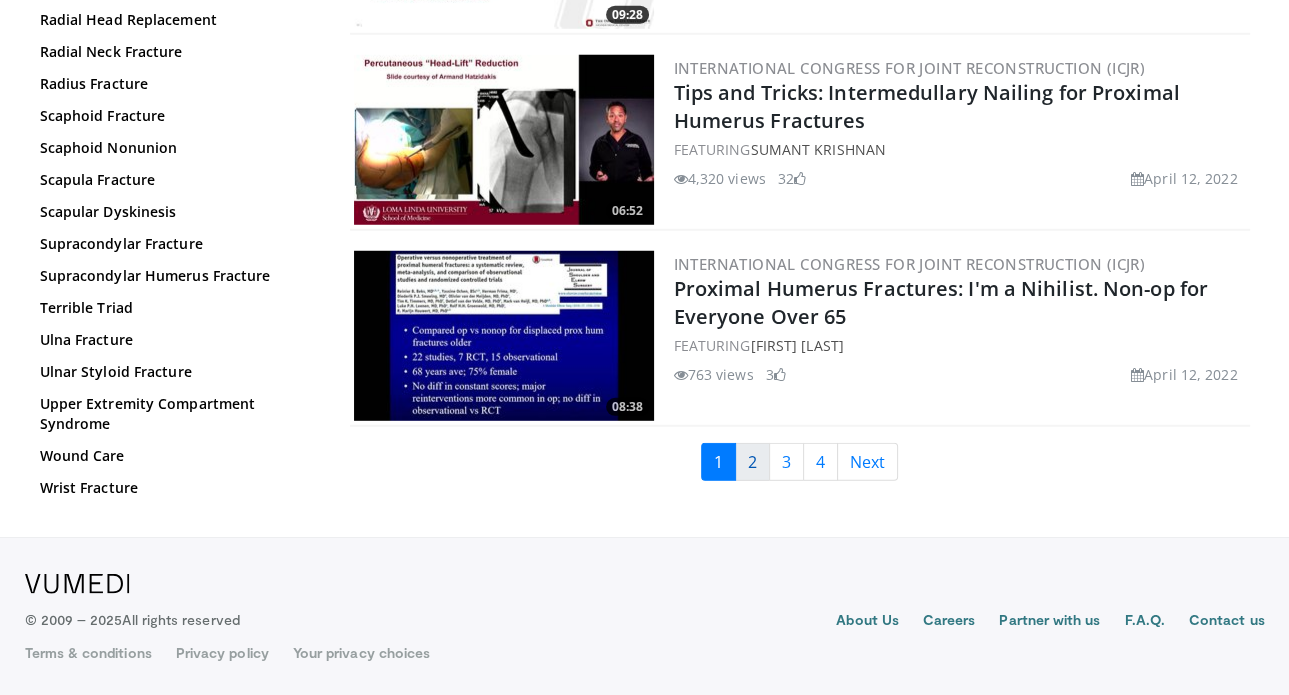 click on "2" at bounding box center (752, 462) 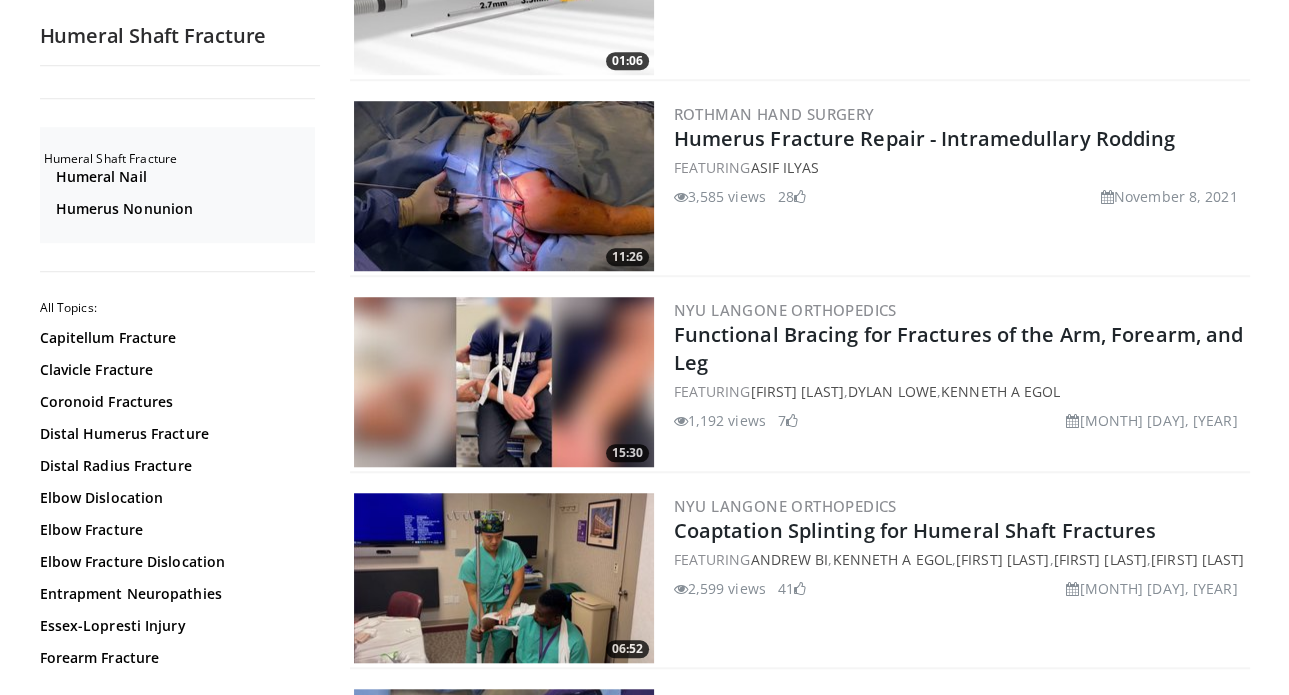 scroll, scrollTop: 1300, scrollLeft: 0, axis: vertical 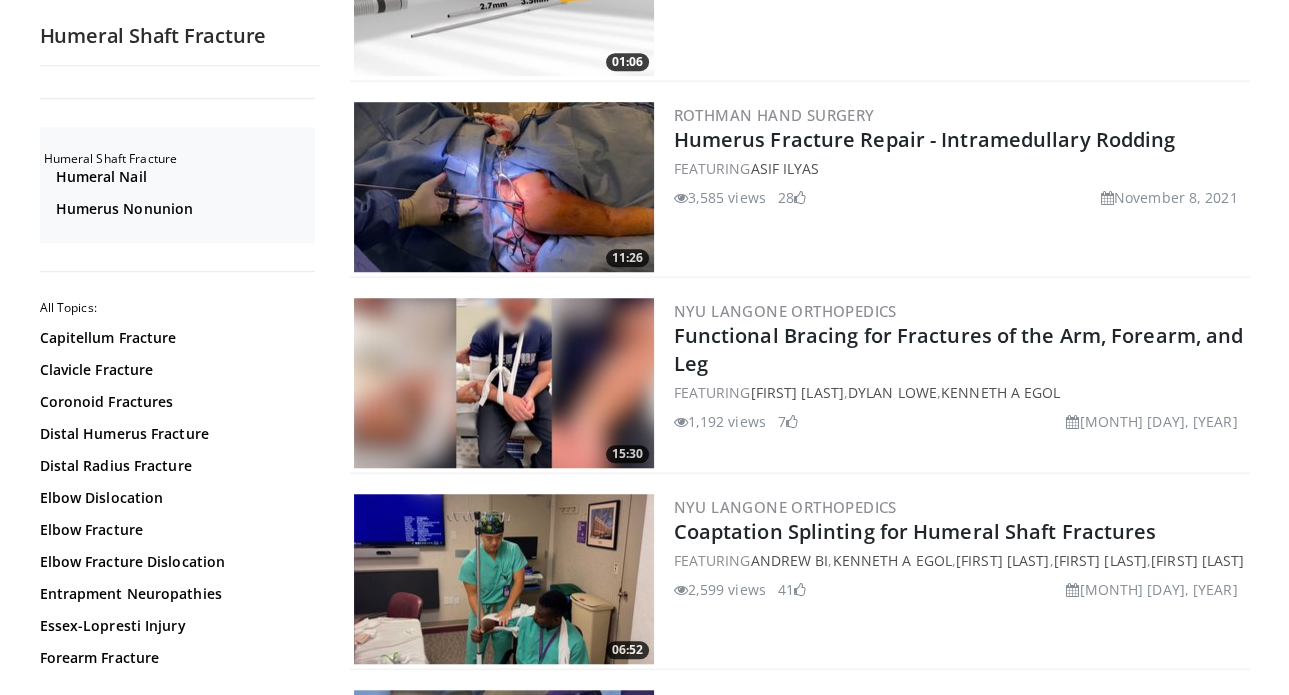 click at bounding box center [504, 187] 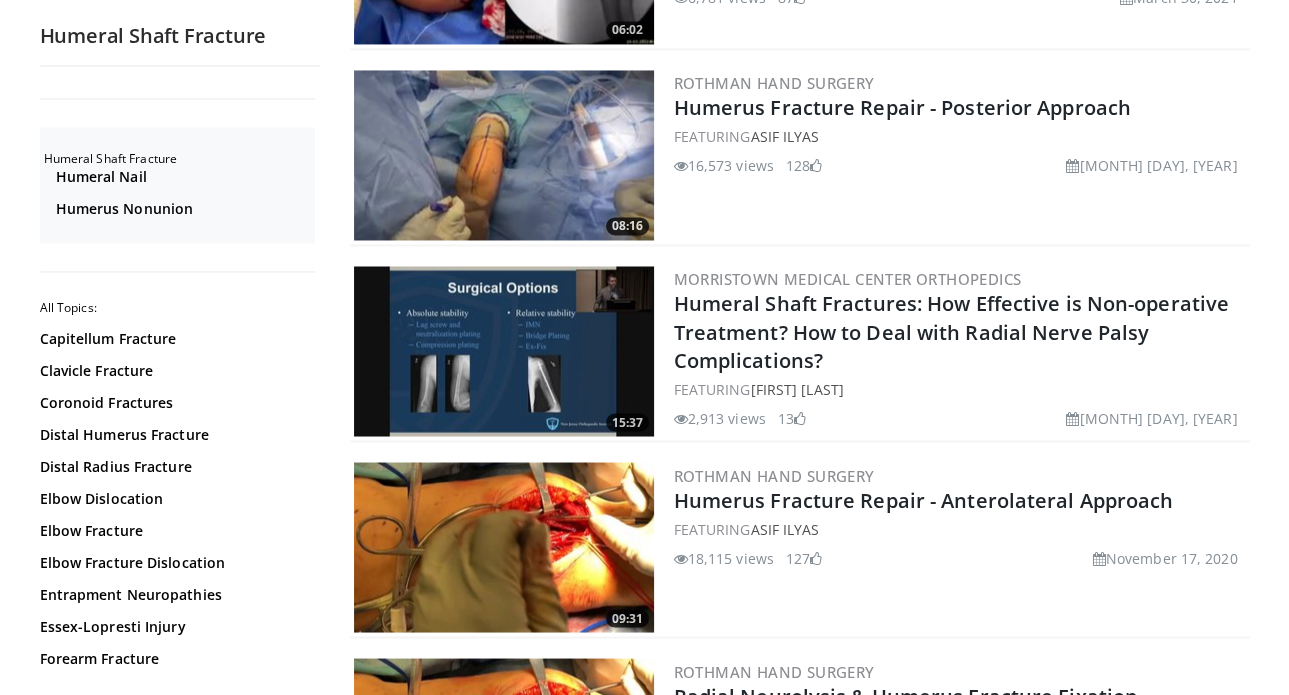 scroll, scrollTop: 3200, scrollLeft: 0, axis: vertical 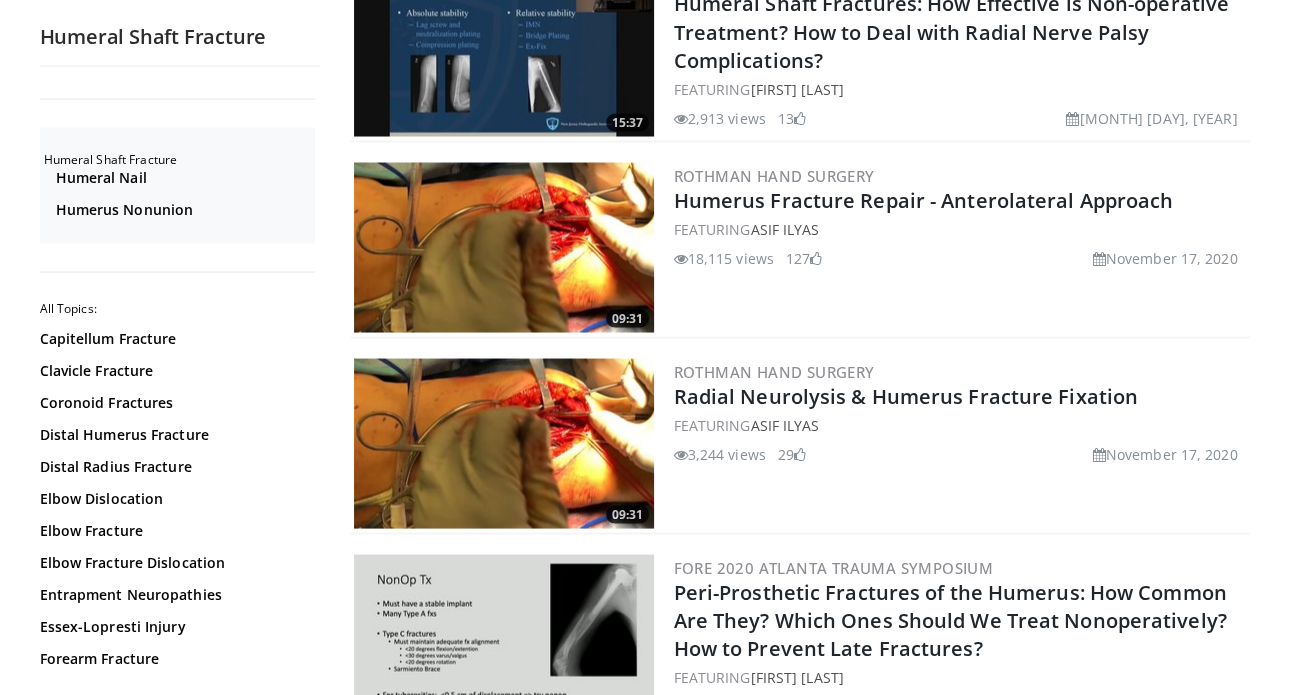 click at bounding box center (504, 247) 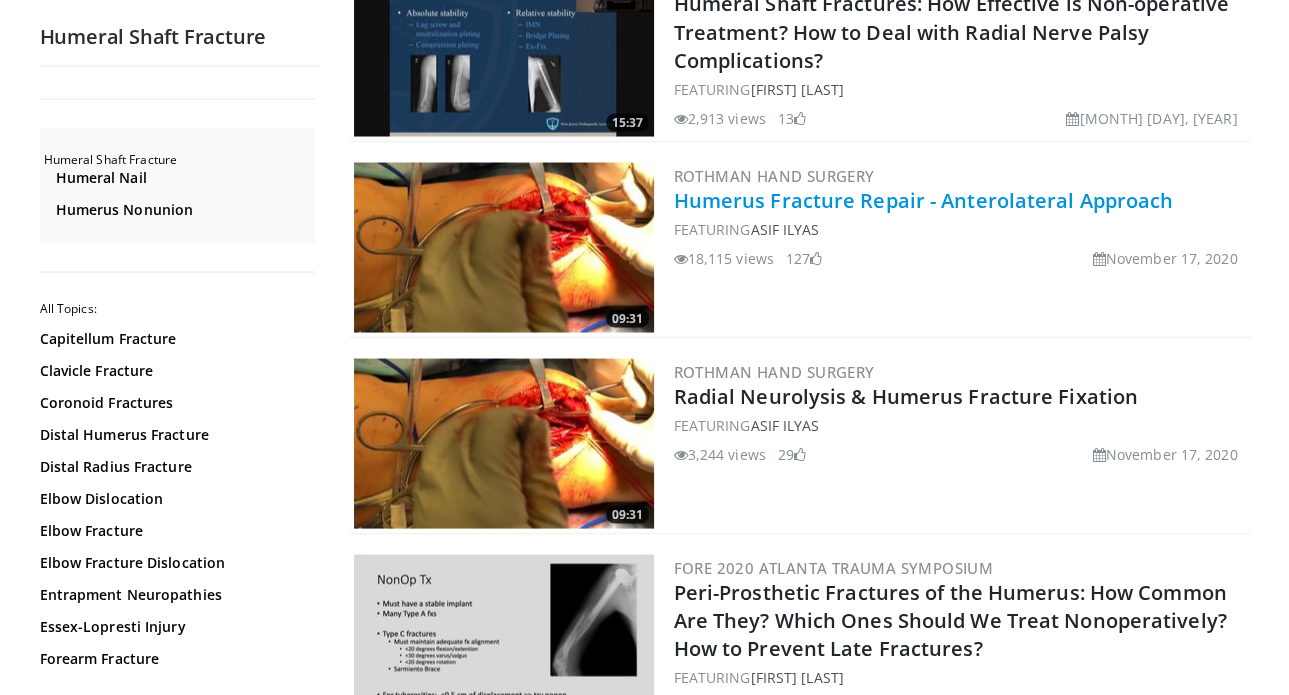 click on "Humerus Fracture Repair - Anterolateral Approach" at bounding box center [924, 199] 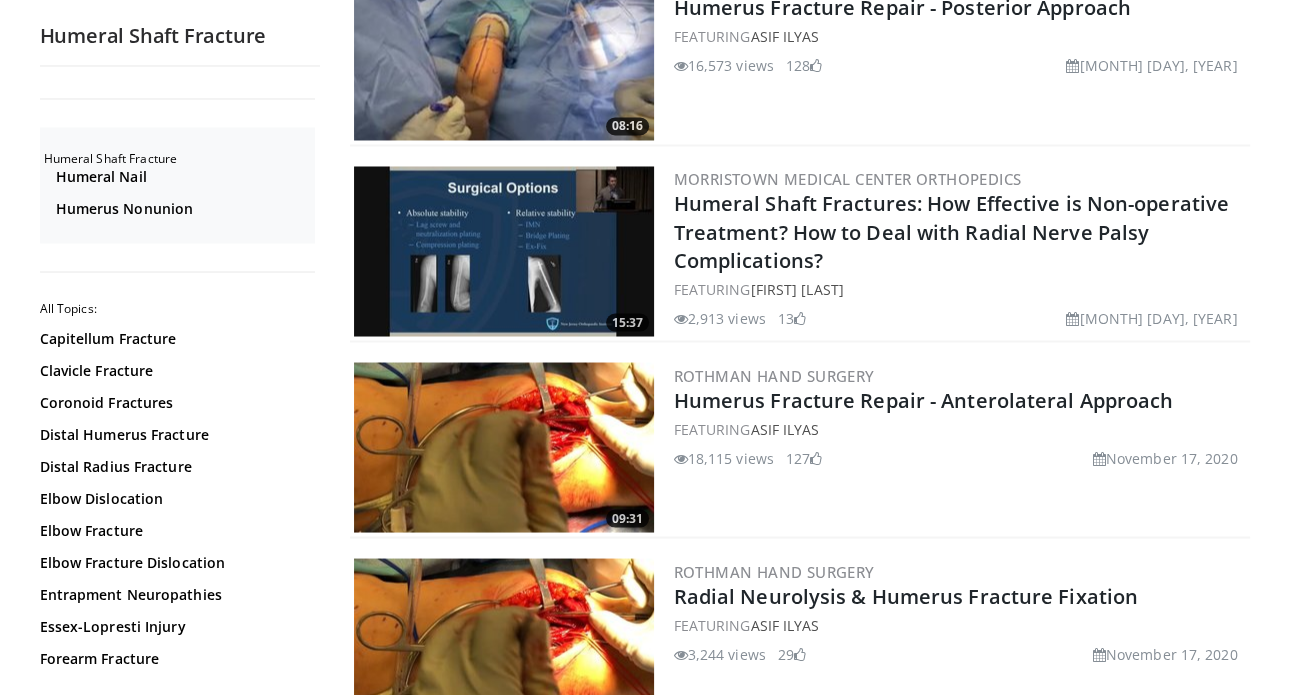 scroll, scrollTop: 2500, scrollLeft: 0, axis: vertical 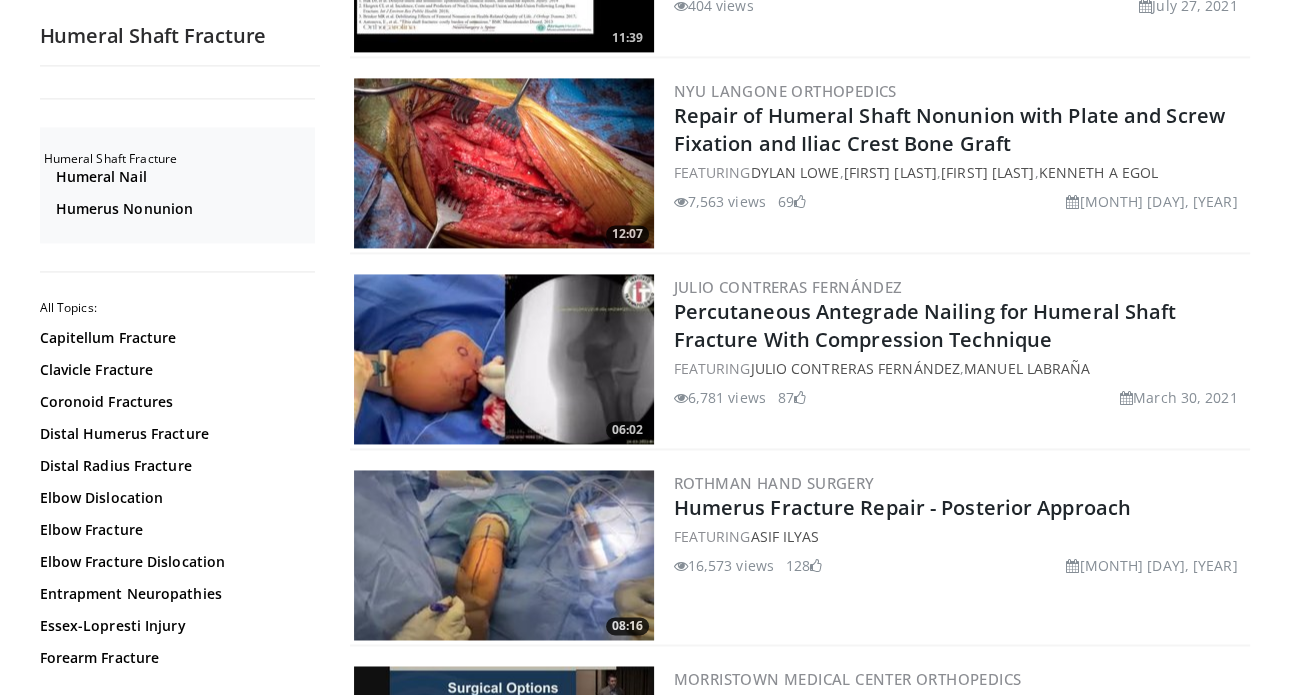 click at bounding box center [504, 163] 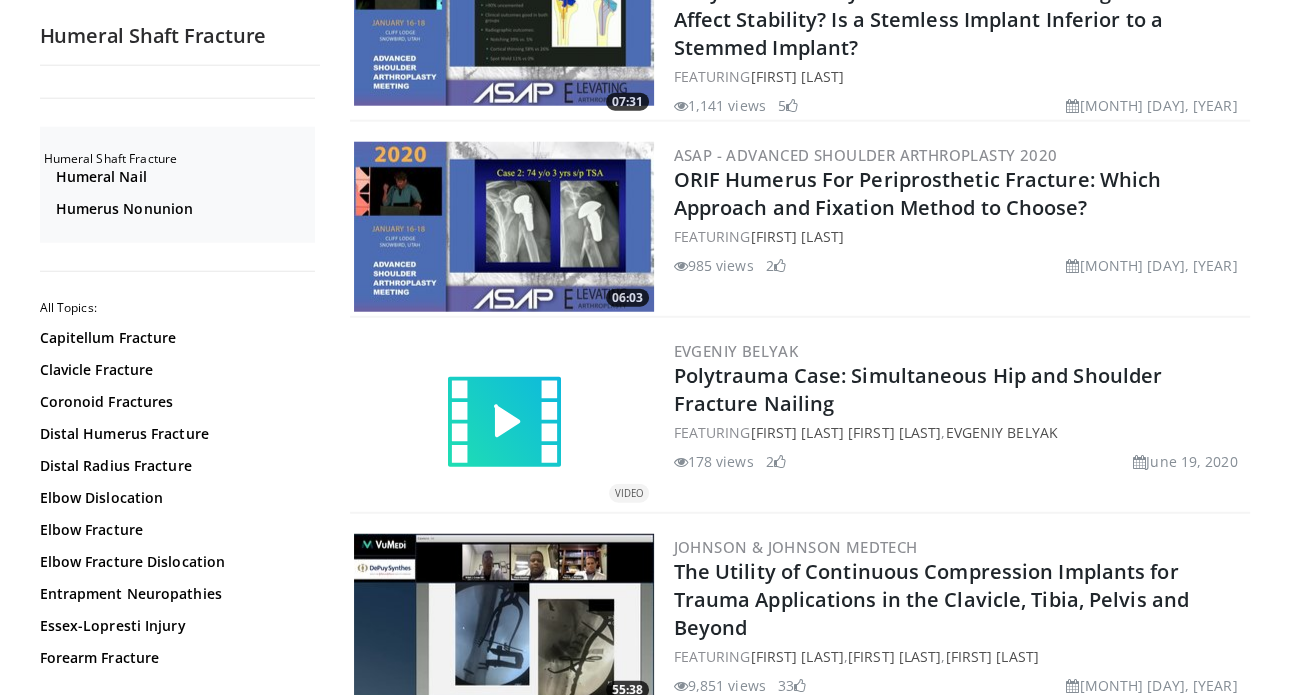 scroll, scrollTop: 4688, scrollLeft: 0, axis: vertical 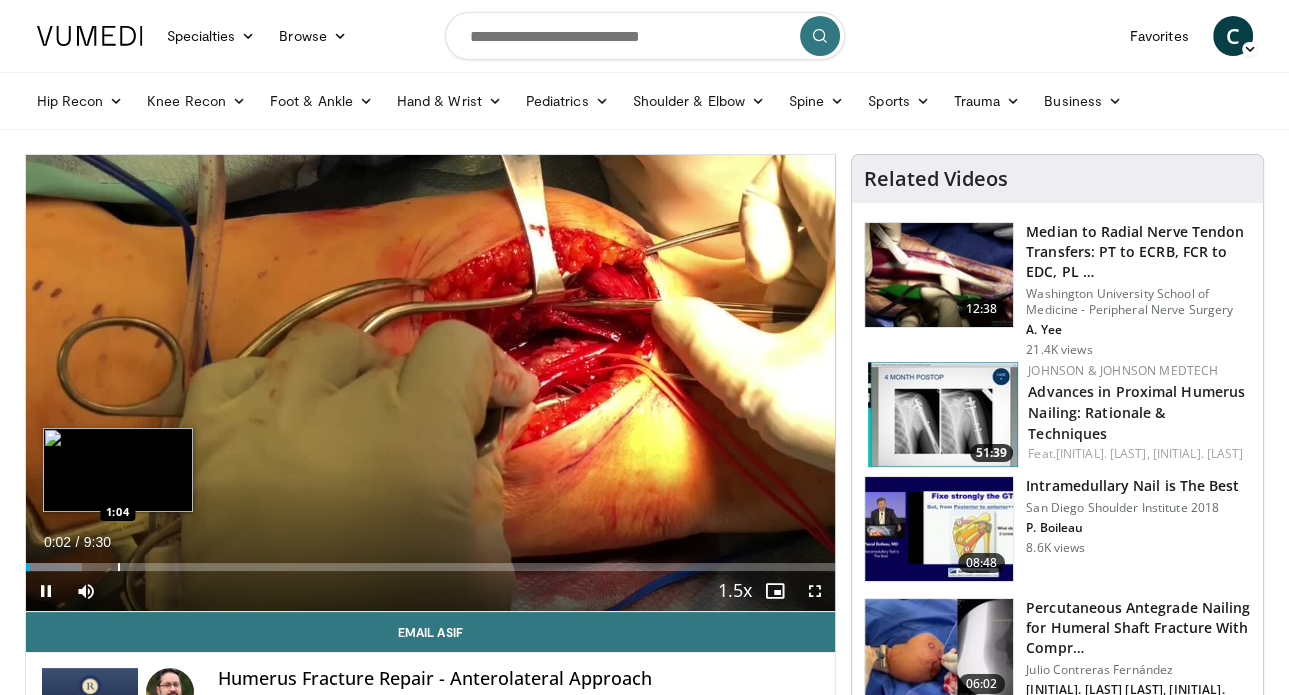 click at bounding box center [119, 567] 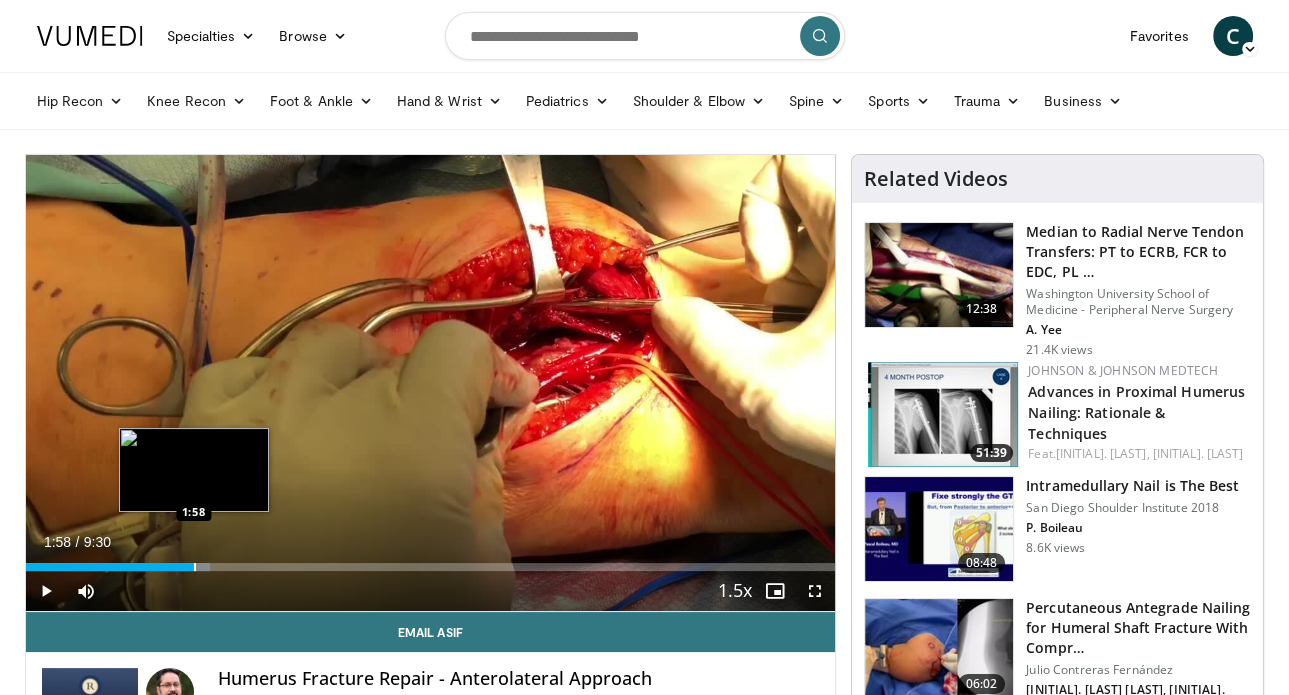 click on "Loaded :  22.73% 1:58 1:58" at bounding box center (431, 561) 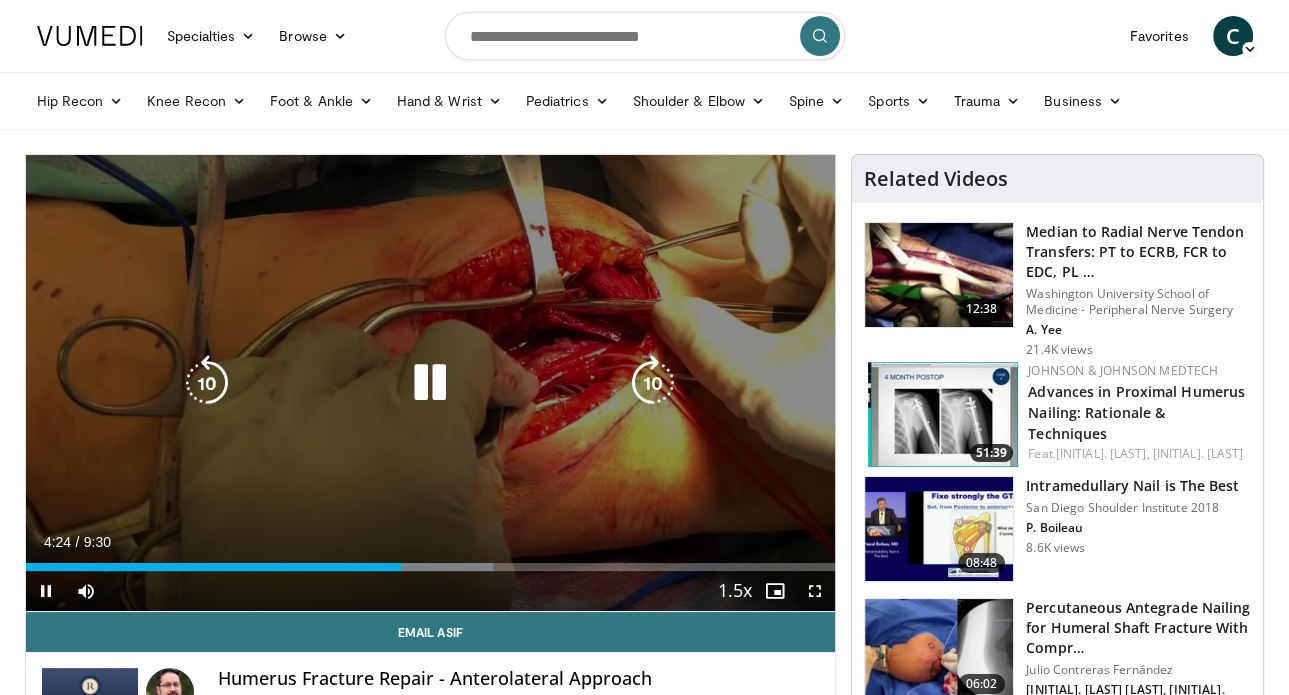 drag, startPoint x: 426, startPoint y: 559, endPoint x: 436, endPoint y: 555, distance: 10.770329 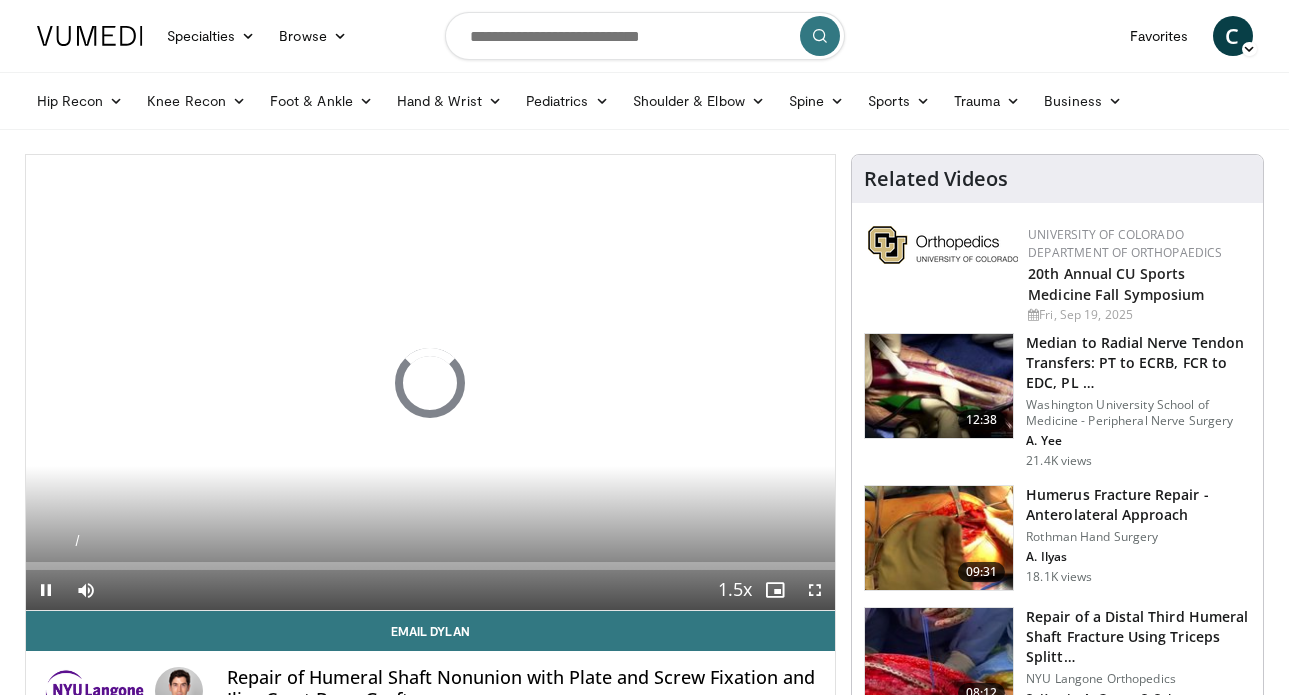scroll, scrollTop: 0, scrollLeft: 0, axis: both 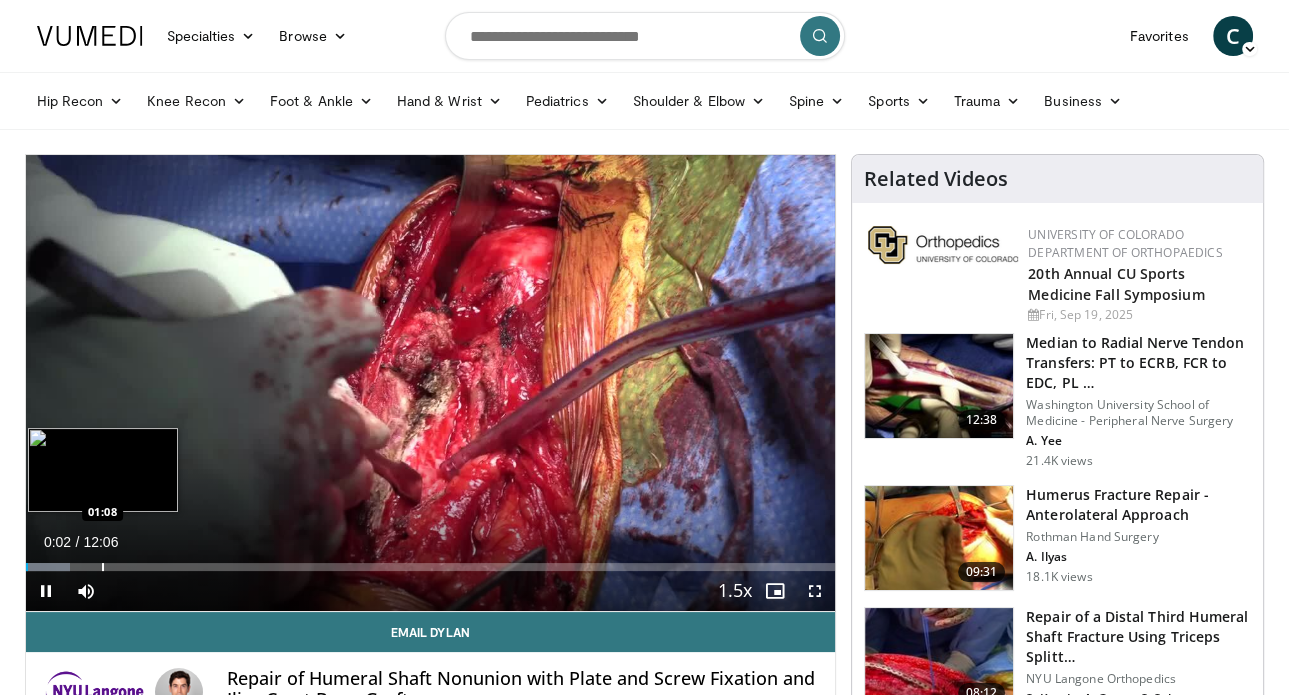 click at bounding box center (103, 567) 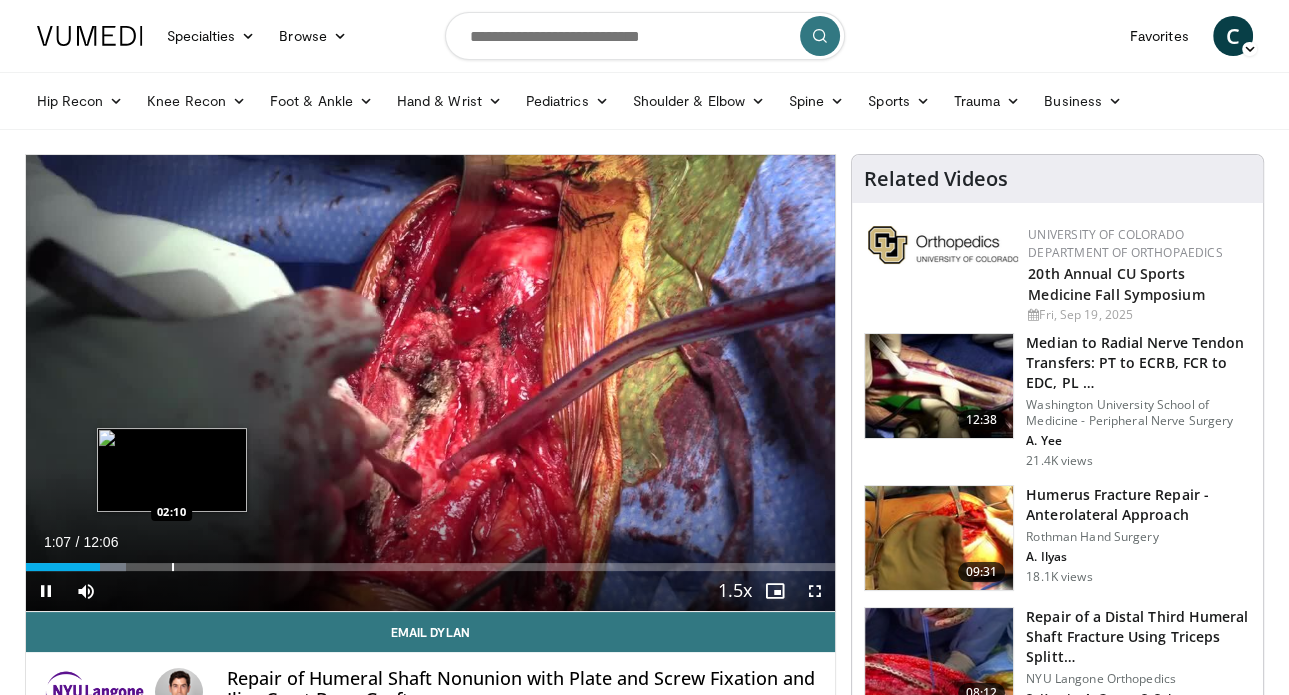 click on "Loaded :  12.40% 01:07 02:10" at bounding box center [431, 561] 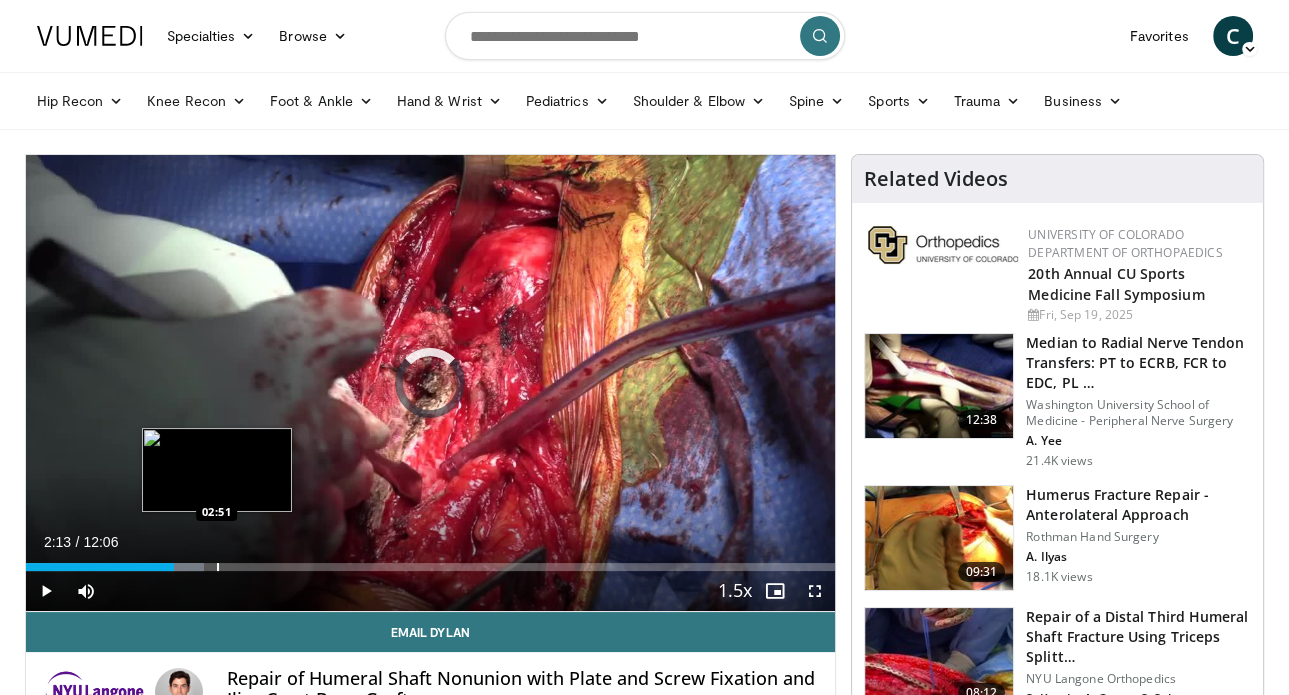 click on "Loaded :  22.04% 02:13 02:51" at bounding box center [431, 561] 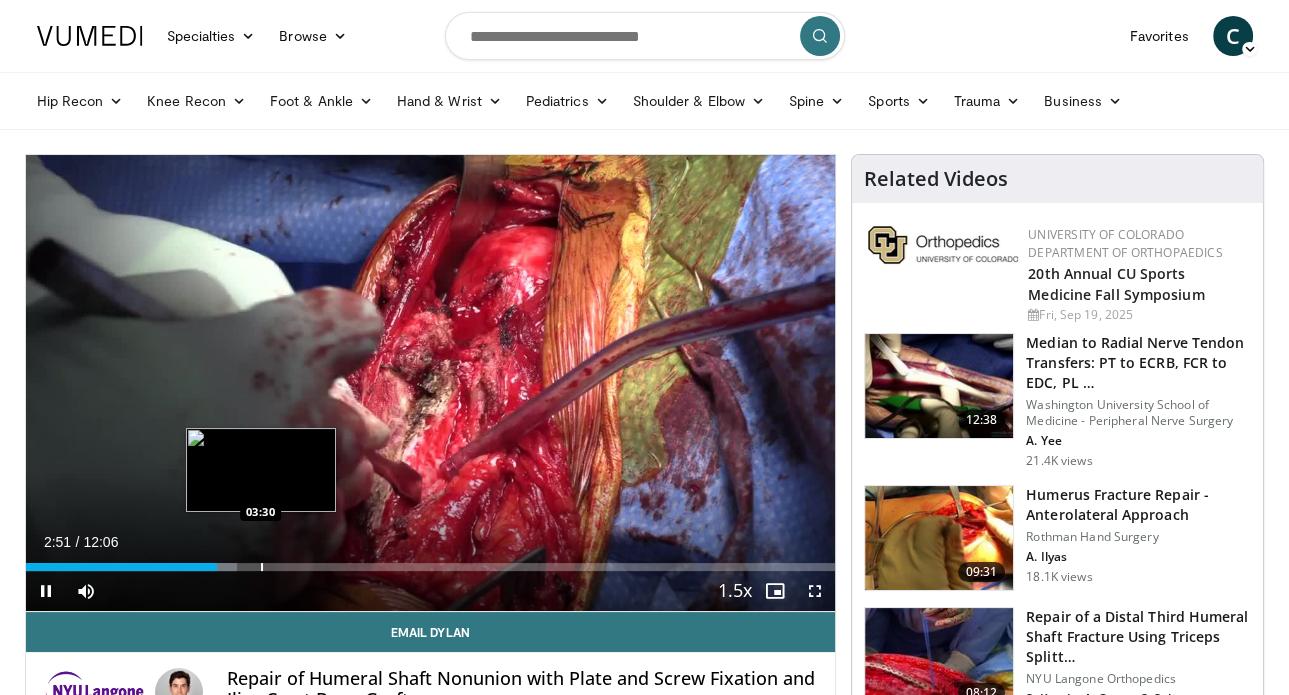 click at bounding box center (262, 567) 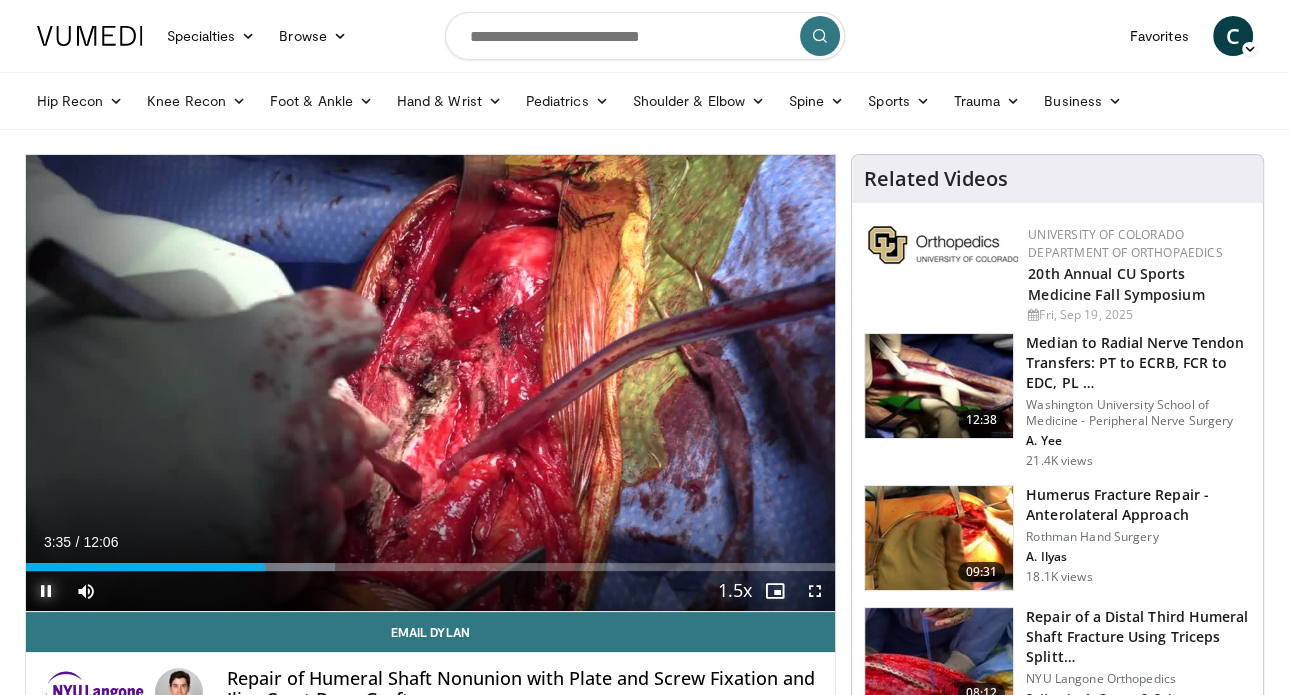 click at bounding box center (46, 591) 